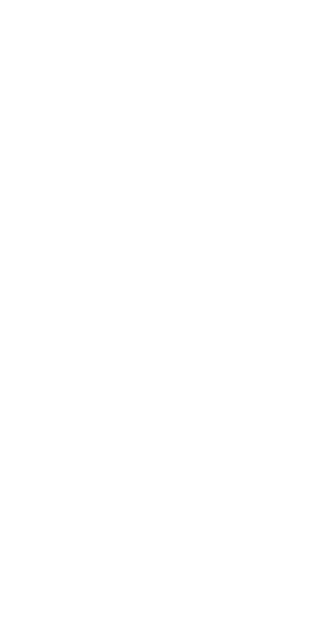 scroll, scrollTop: 0, scrollLeft: 0, axis: both 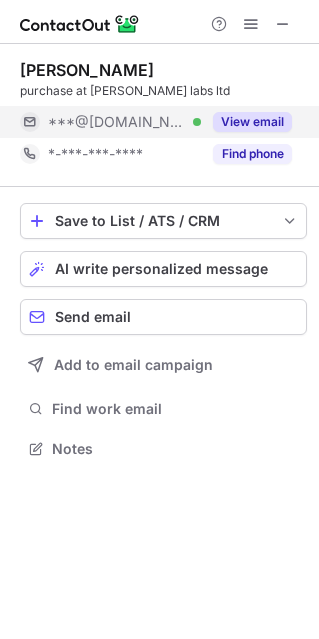 click on "View email" at bounding box center [252, 122] 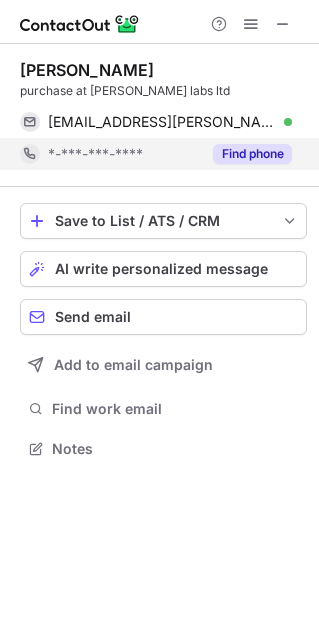 click on "Find phone" at bounding box center (252, 154) 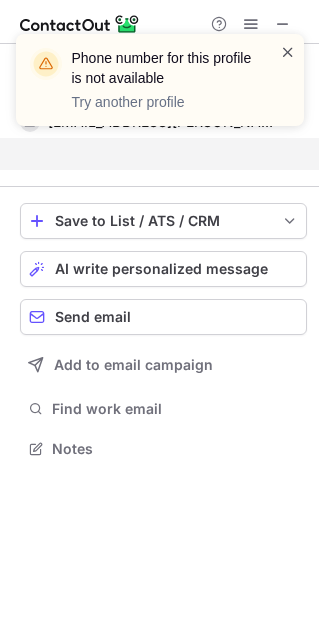 scroll, scrollTop: 402, scrollLeft: 319, axis: both 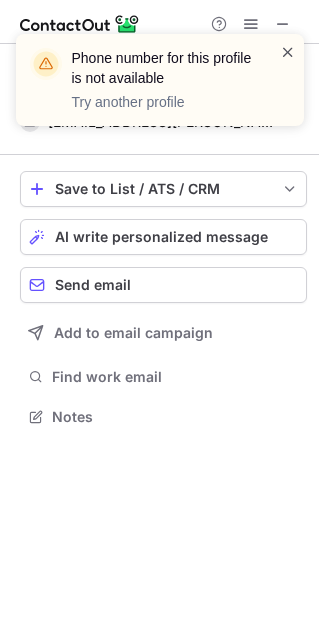 click at bounding box center (288, 52) 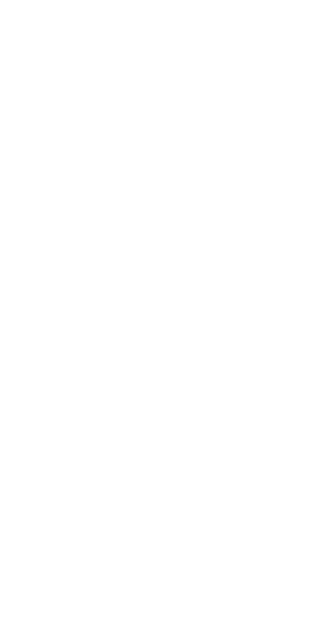 scroll, scrollTop: 0, scrollLeft: 0, axis: both 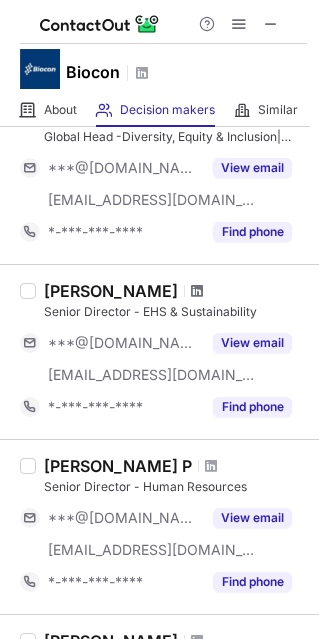 click at bounding box center [197, 291] 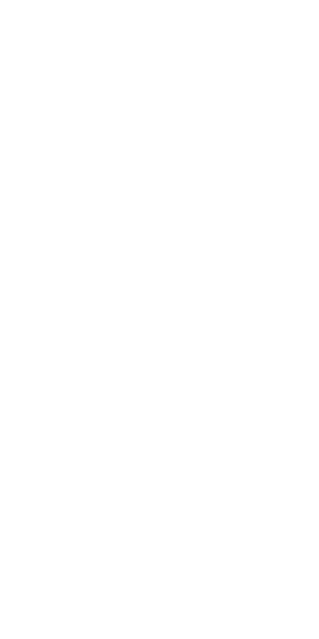 scroll, scrollTop: 0, scrollLeft: 0, axis: both 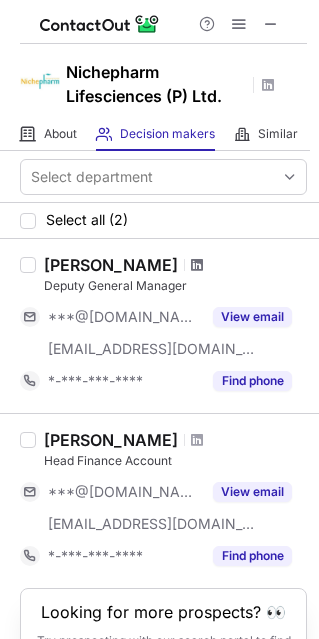 click at bounding box center [197, 265] 